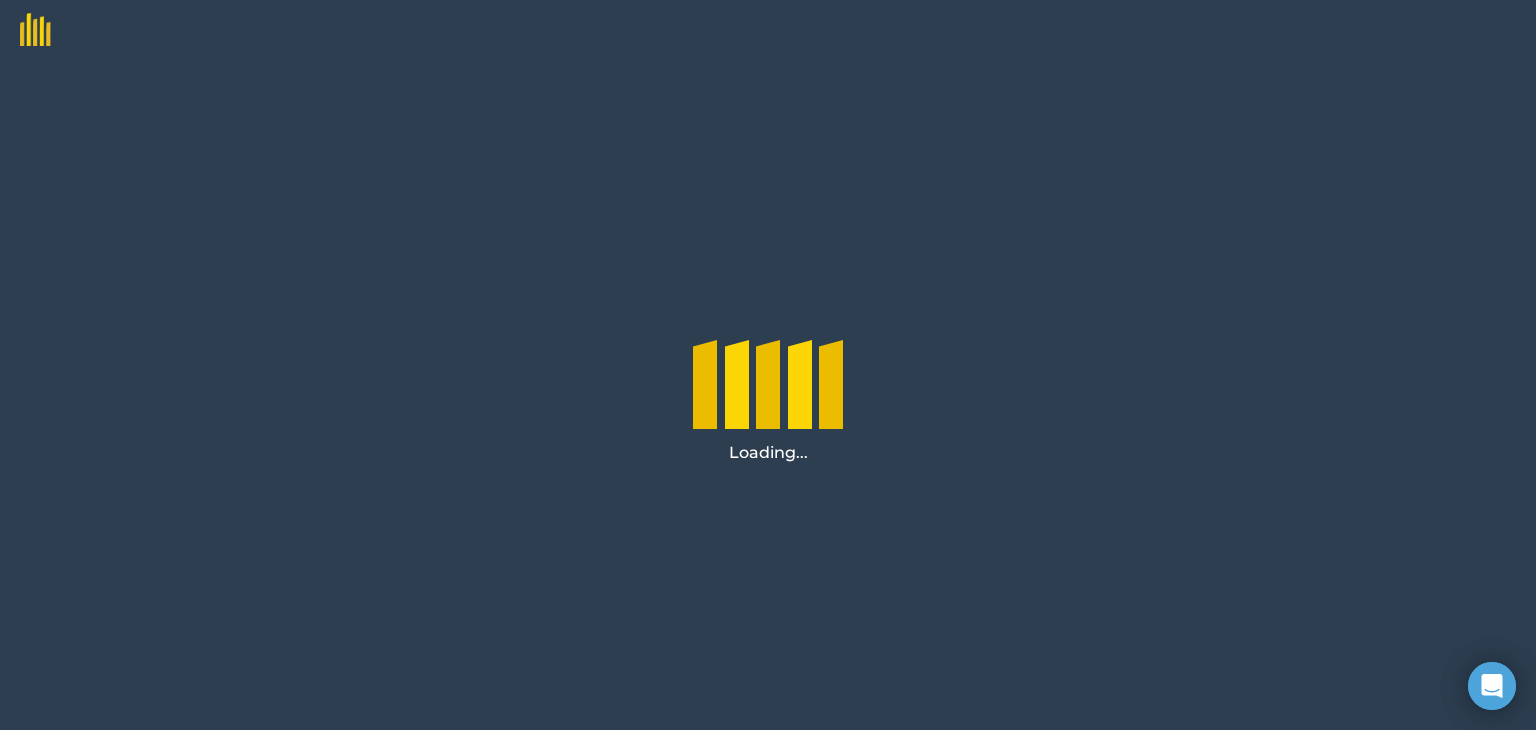 scroll, scrollTop: 0, scrollLeft: 0, axis: both 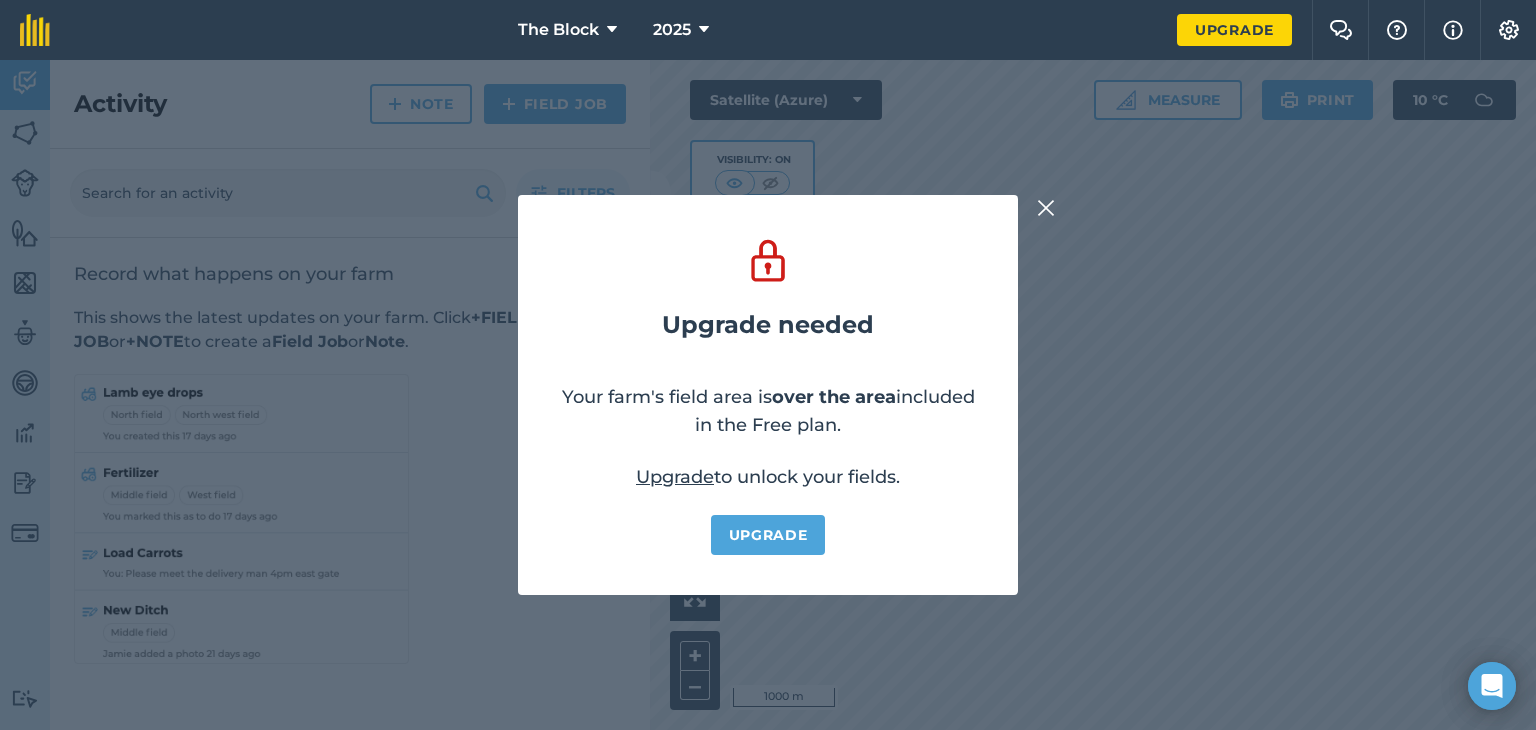 click at bounding box center (1046, 207) 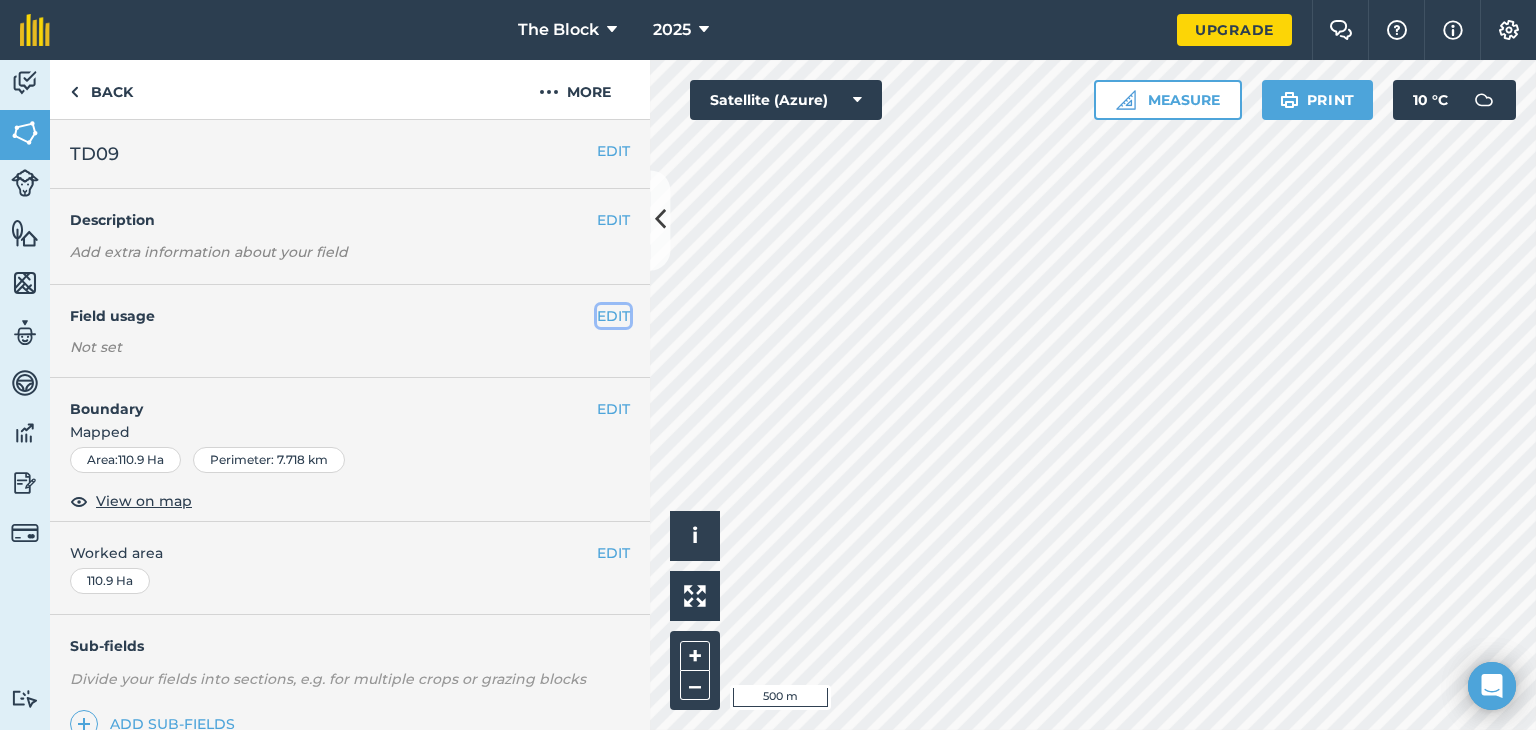 click on "EDIT" at bounding box center (613, 316) 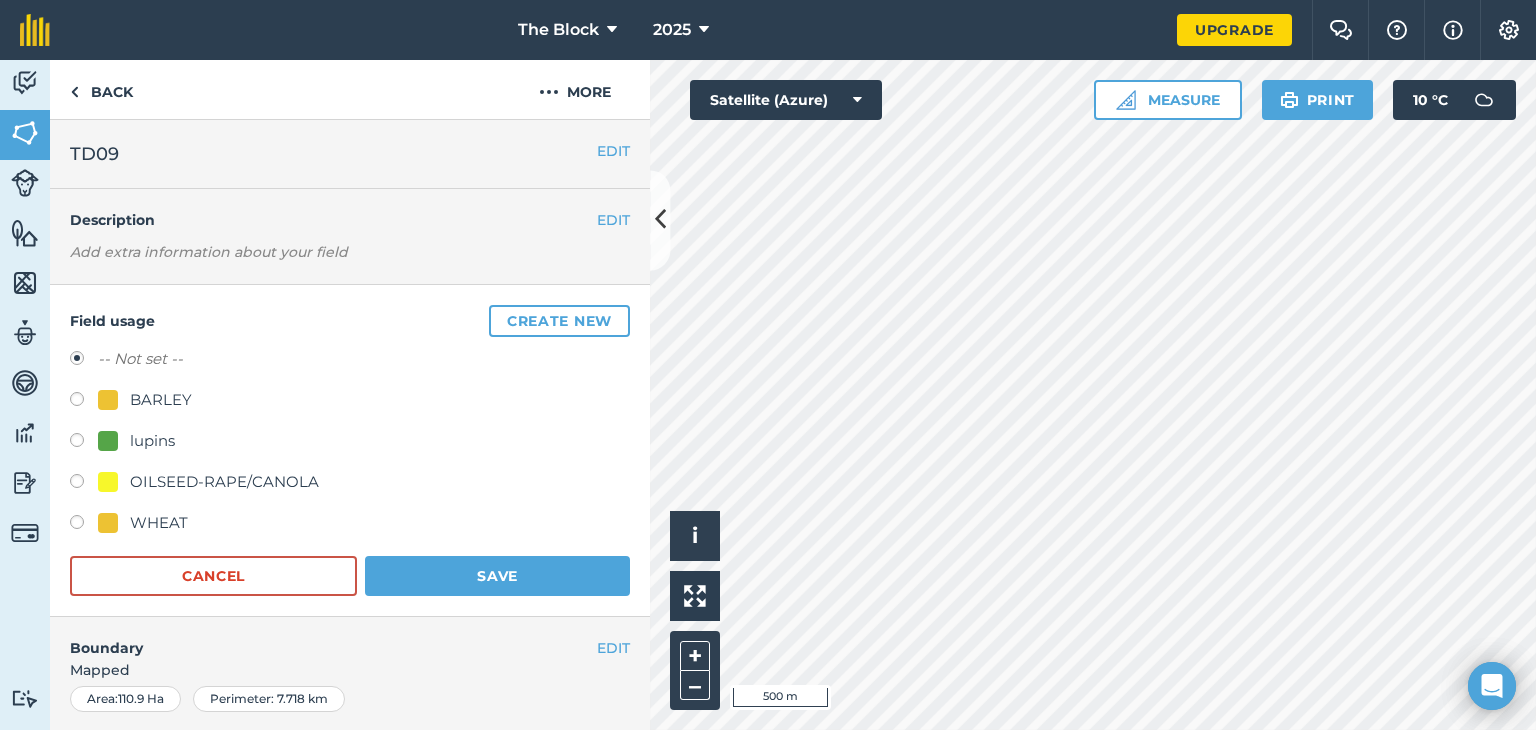 click on "BARLEY" at bounding box center [161, 400] 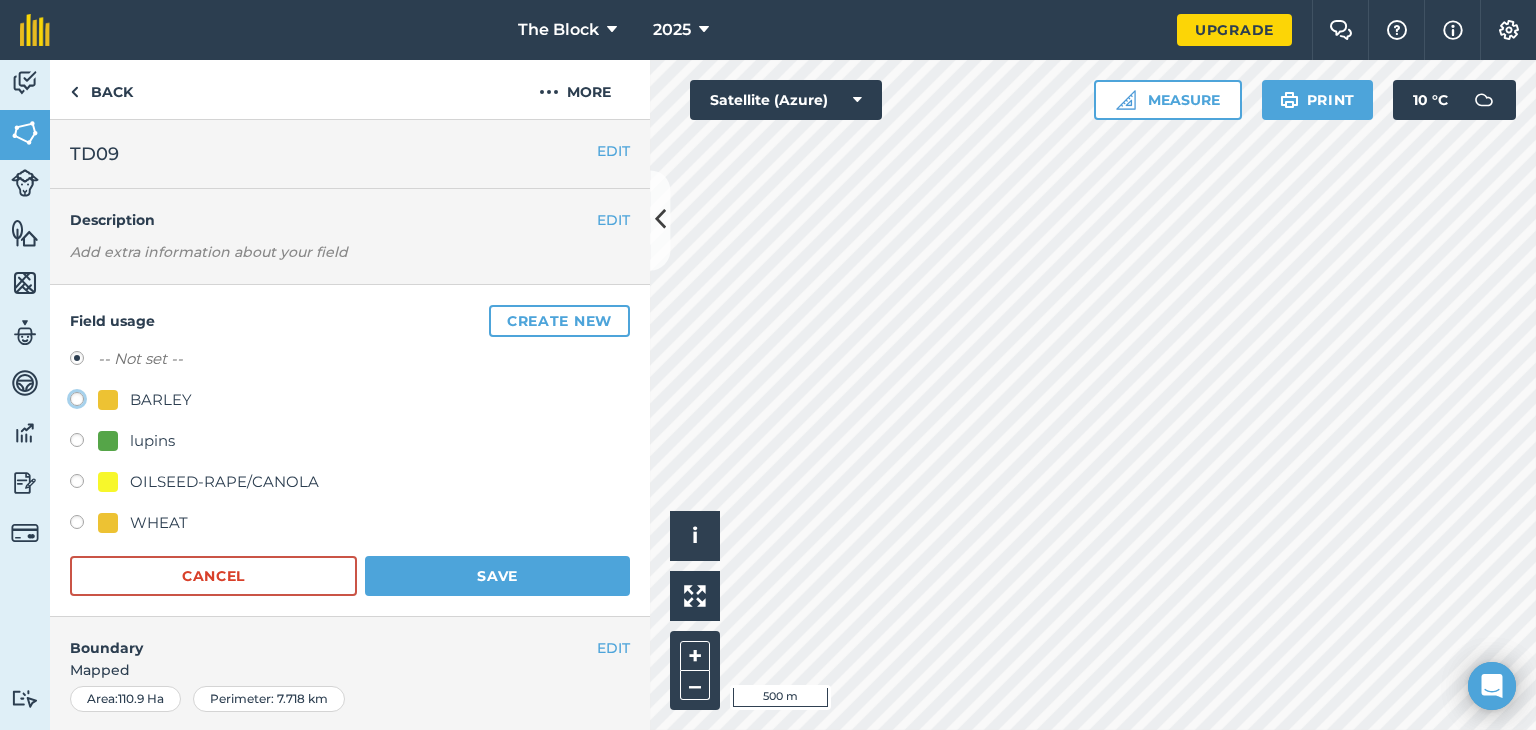 click on "BARLEY" at bounding box center [-9923, 398] 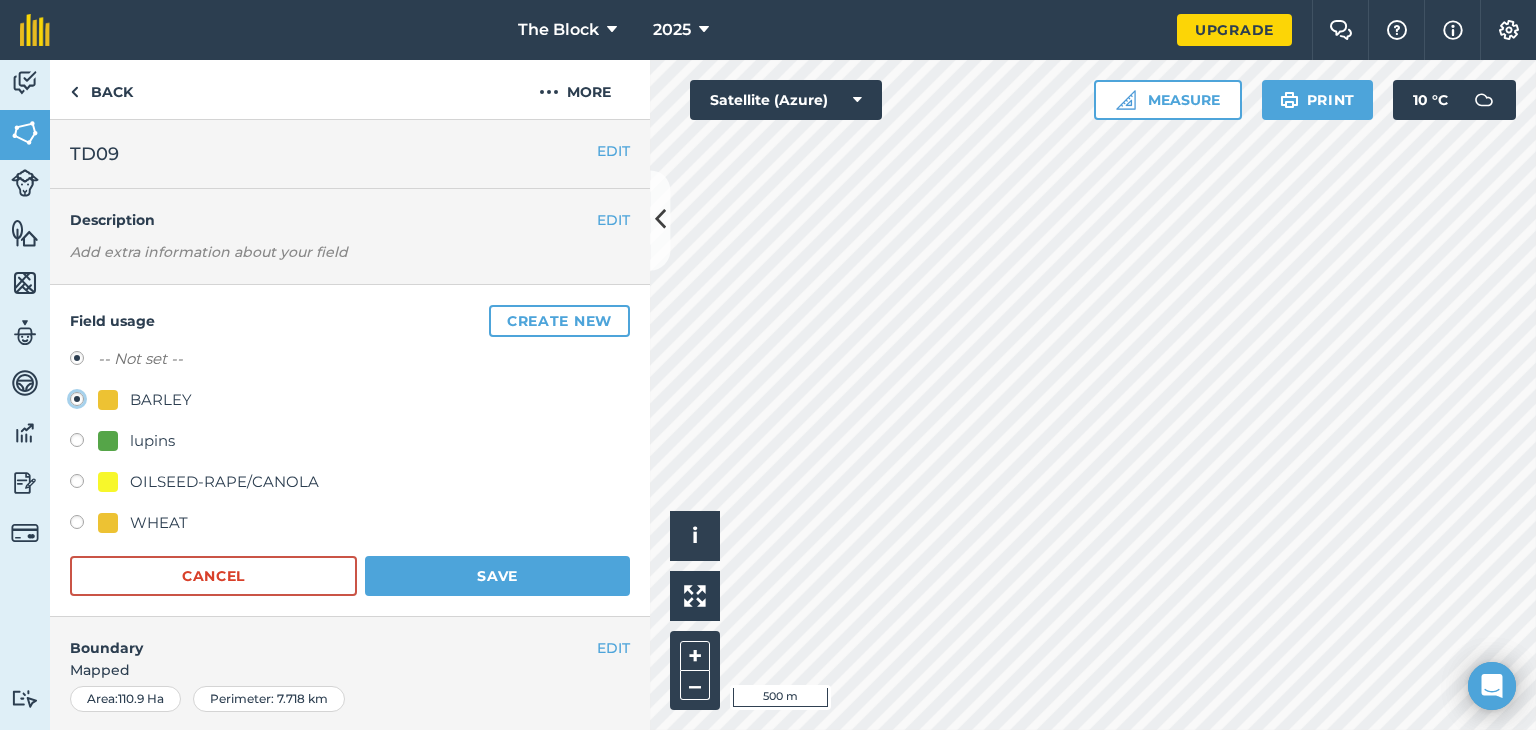 radio on "true" 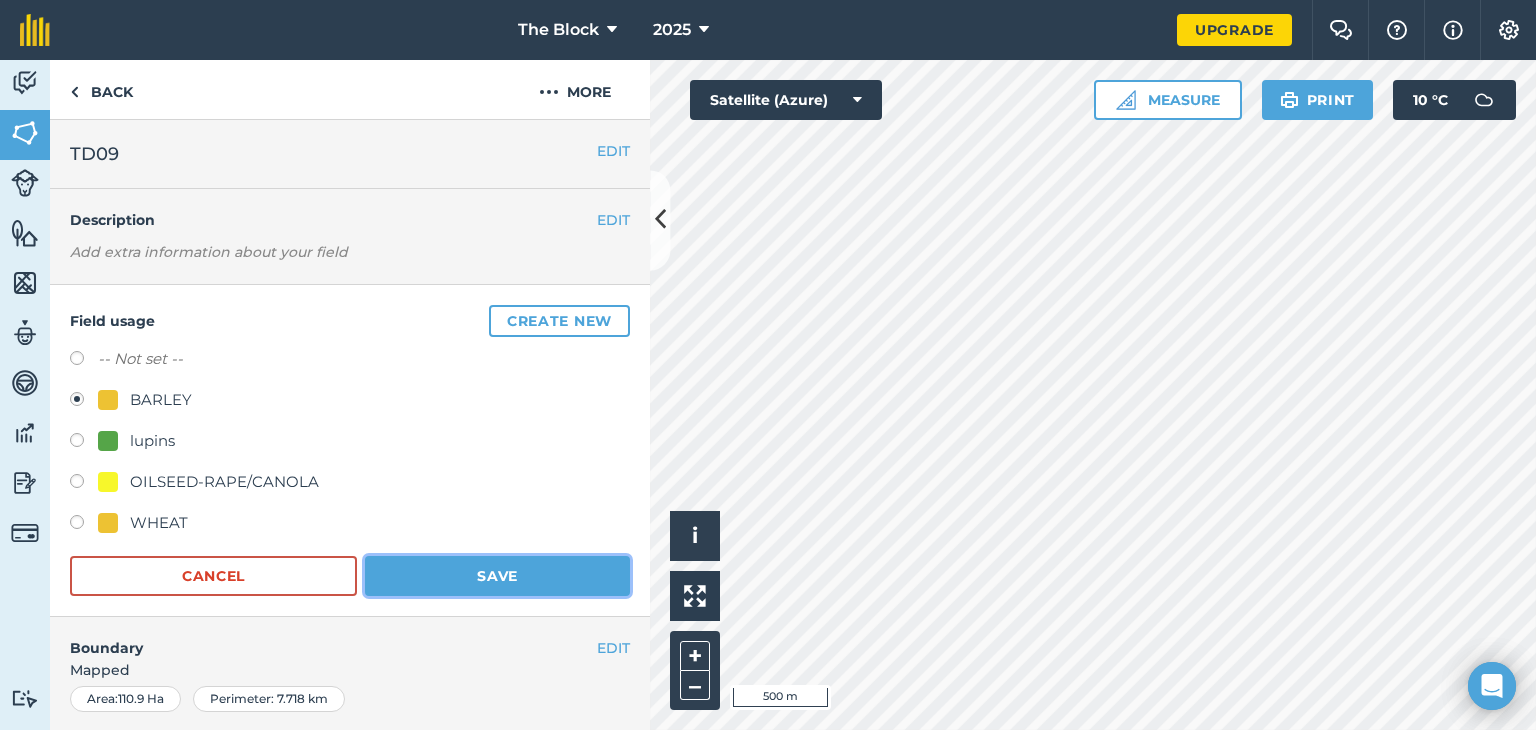 click on "Save" at bounding box center [497, 576] 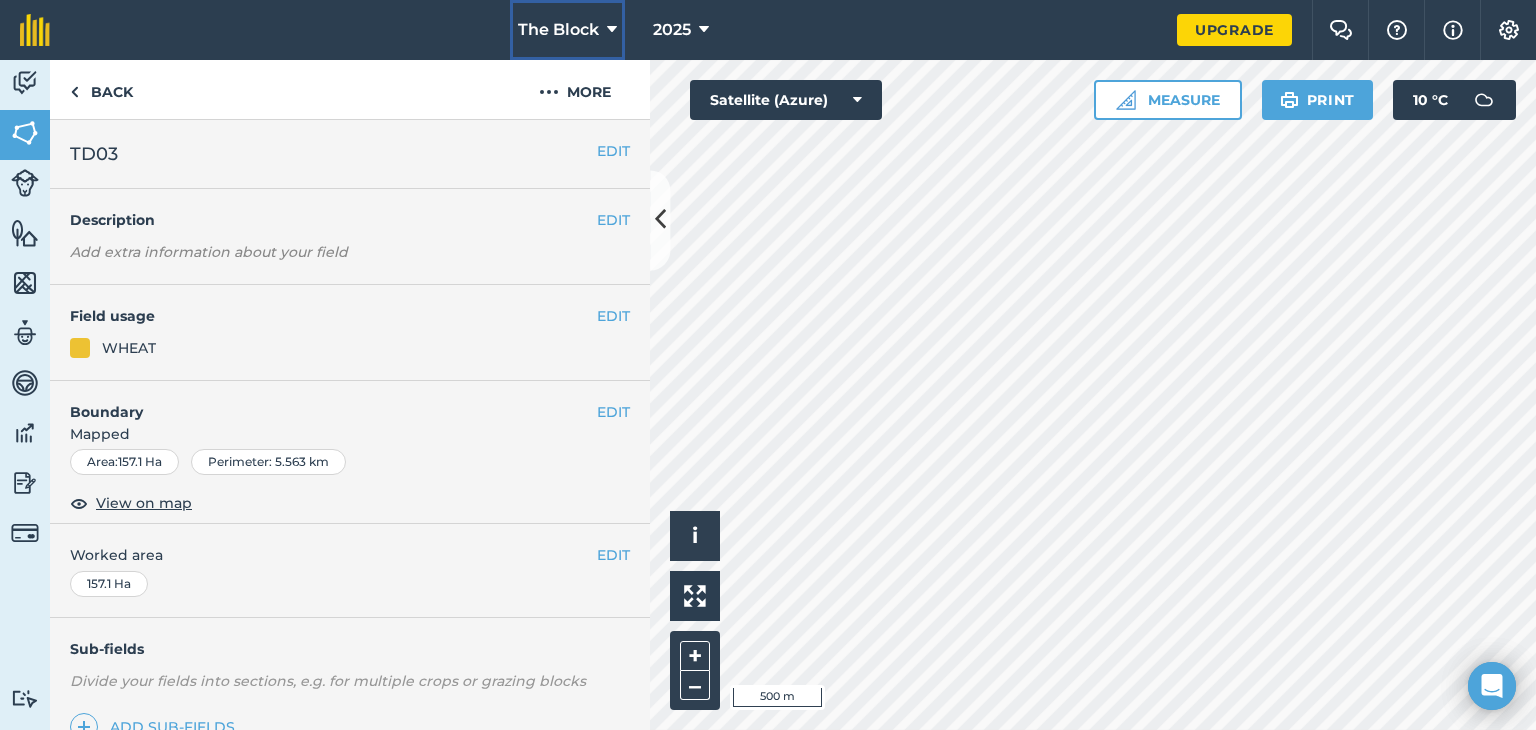 click on "The Block" at bounding box center [567, 30] 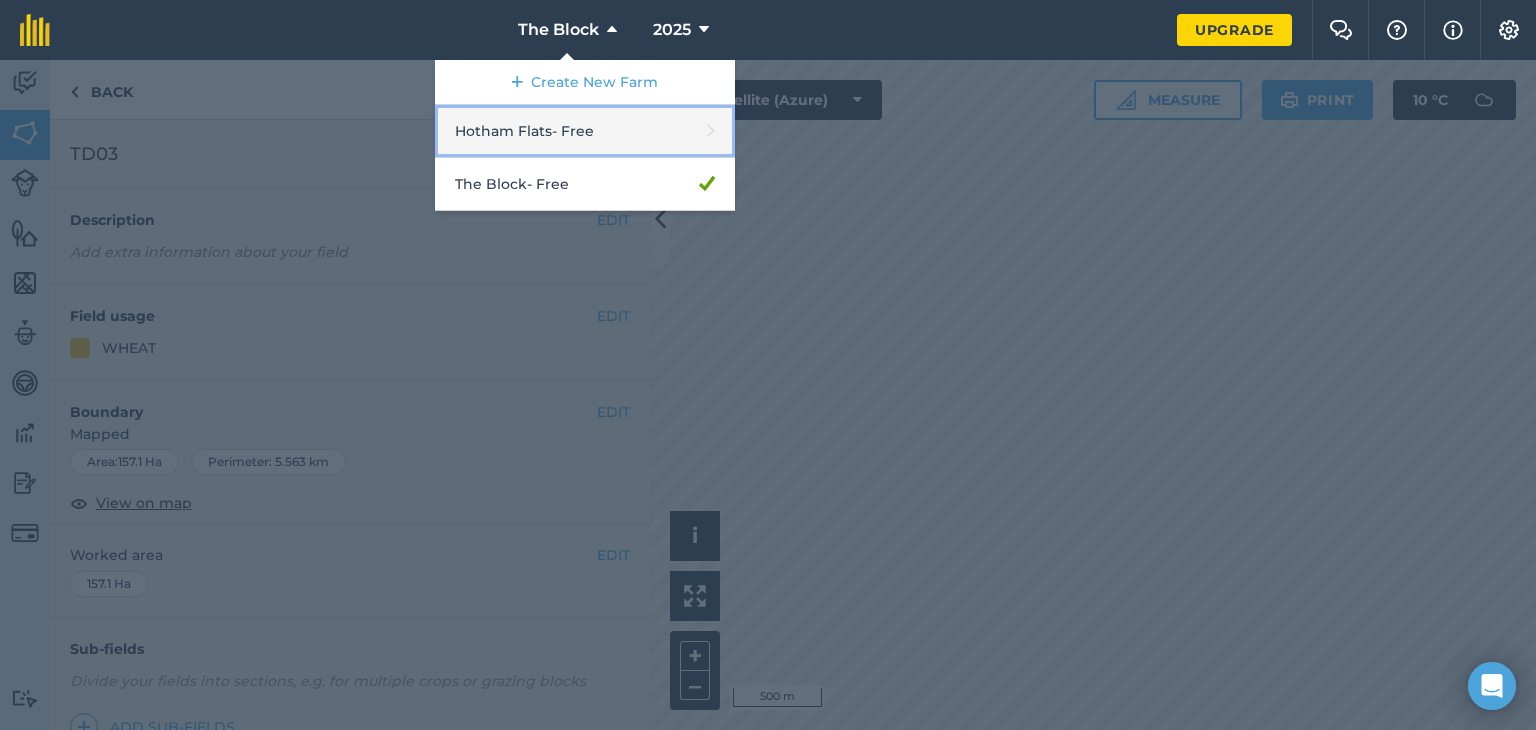 click on "Hotham Flats  - Free" at bounding box center [585, 131] 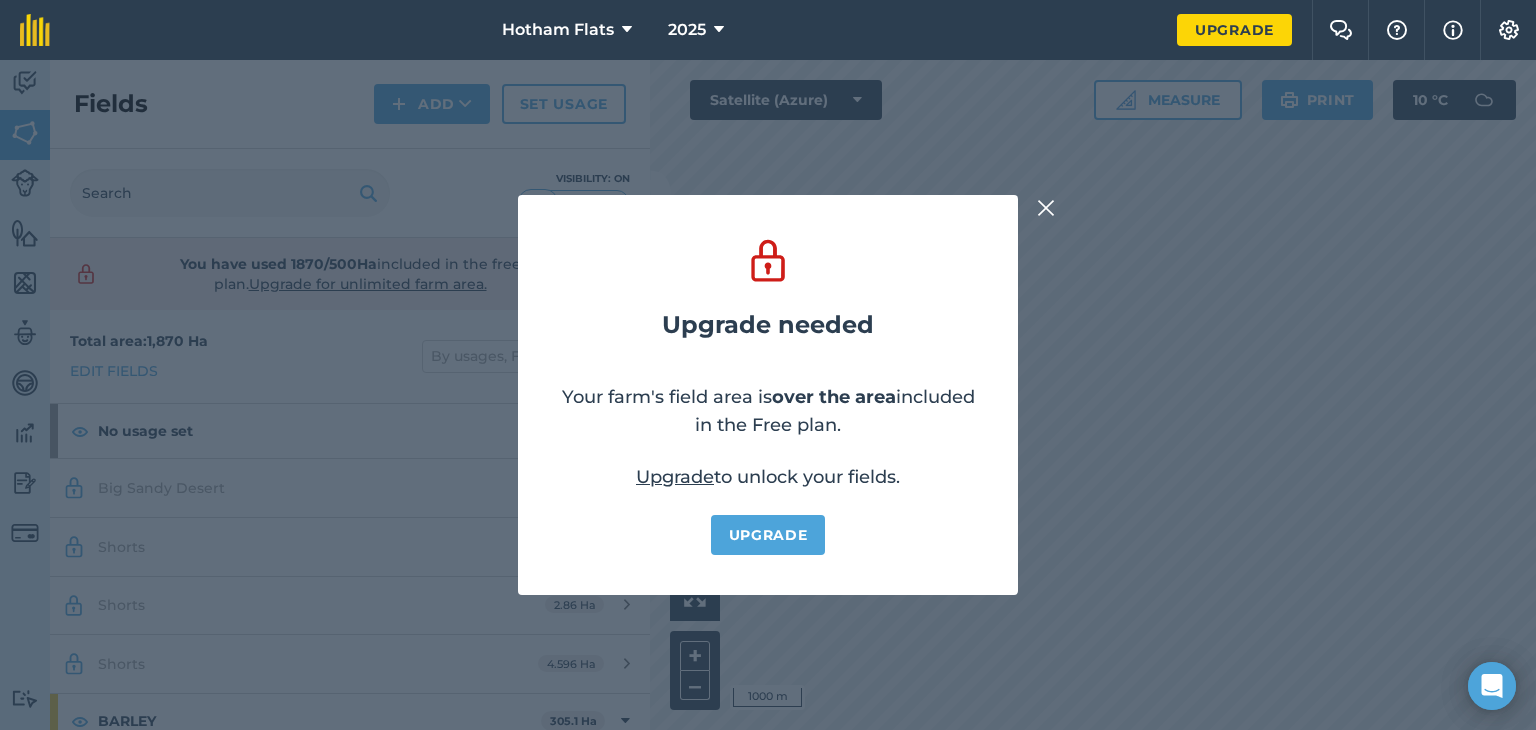 click at bounding box center [1046, 208] 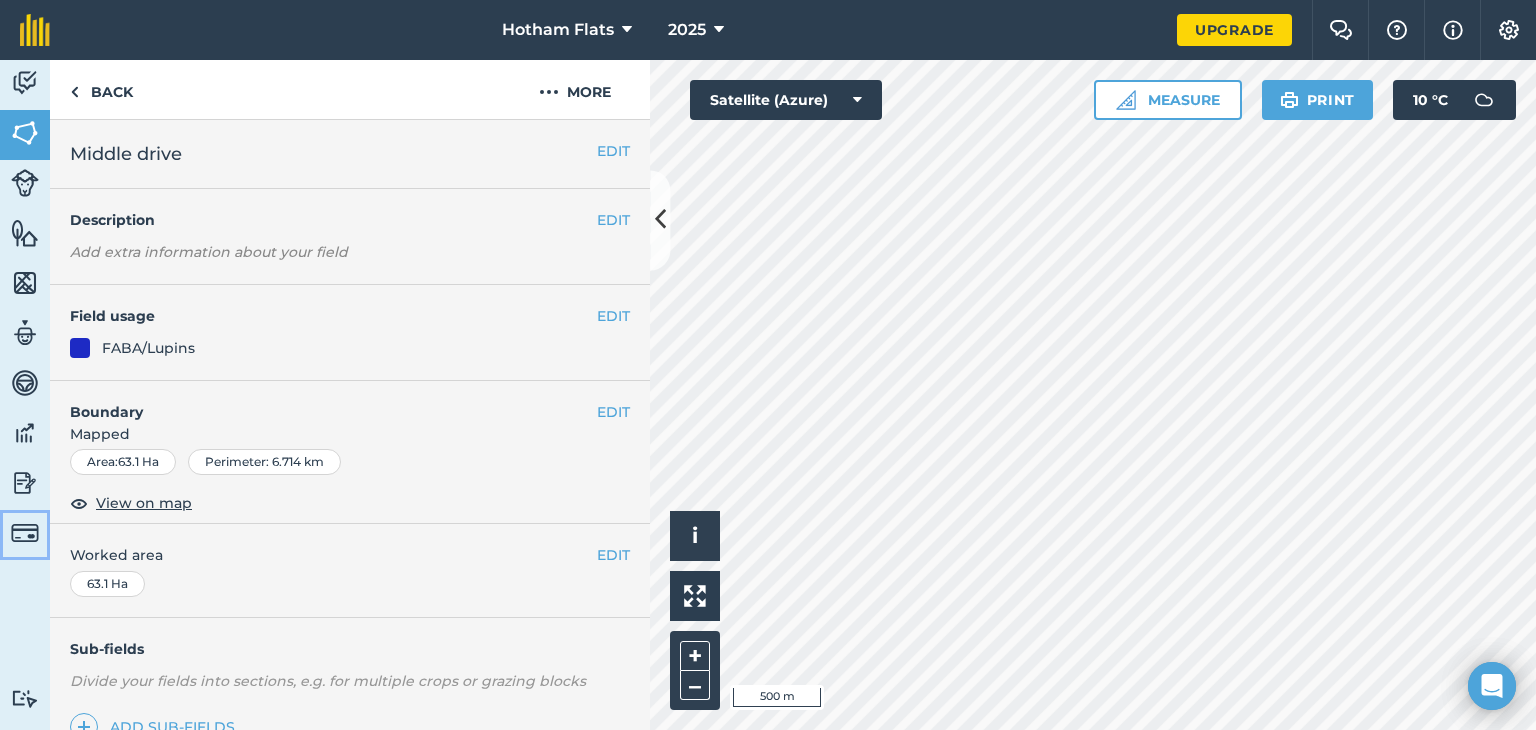 click at bounding box center (25, 533) 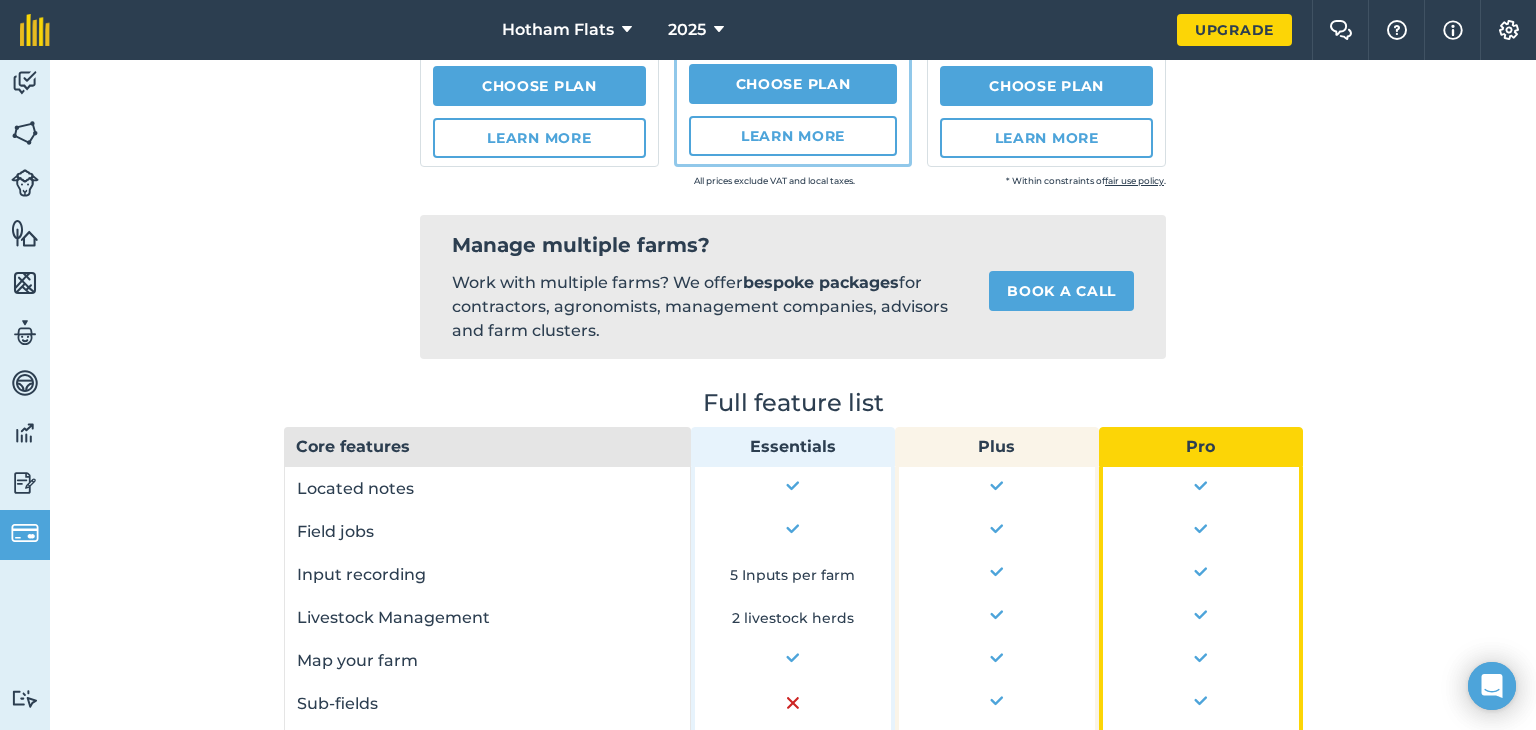 scroll, scrollTop: 4, scrollLeft: 0, axis: vertical 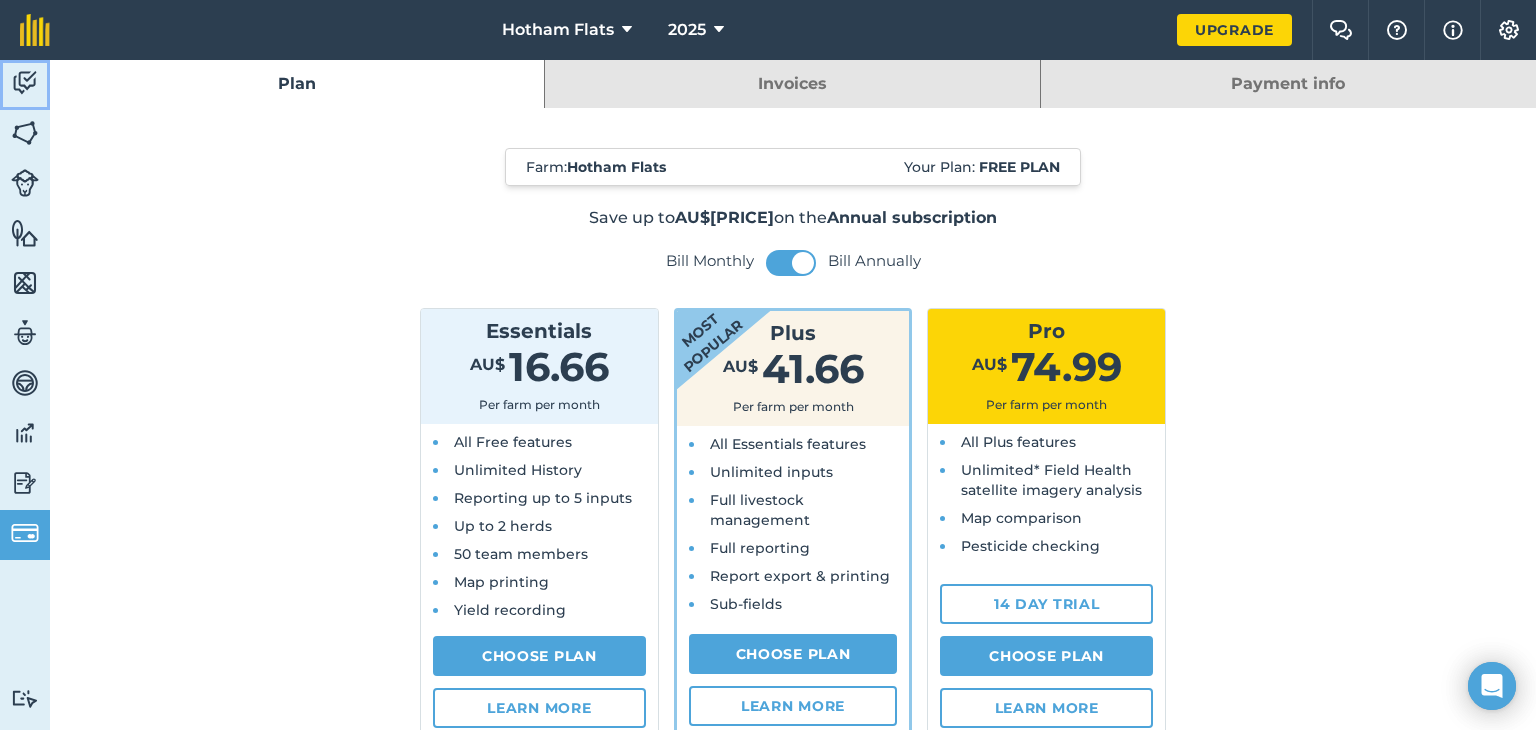 drag, startPoint x: 136, startPoint y: 365, endPoint x: 9, endPoint y: 73, distance: 318.42267 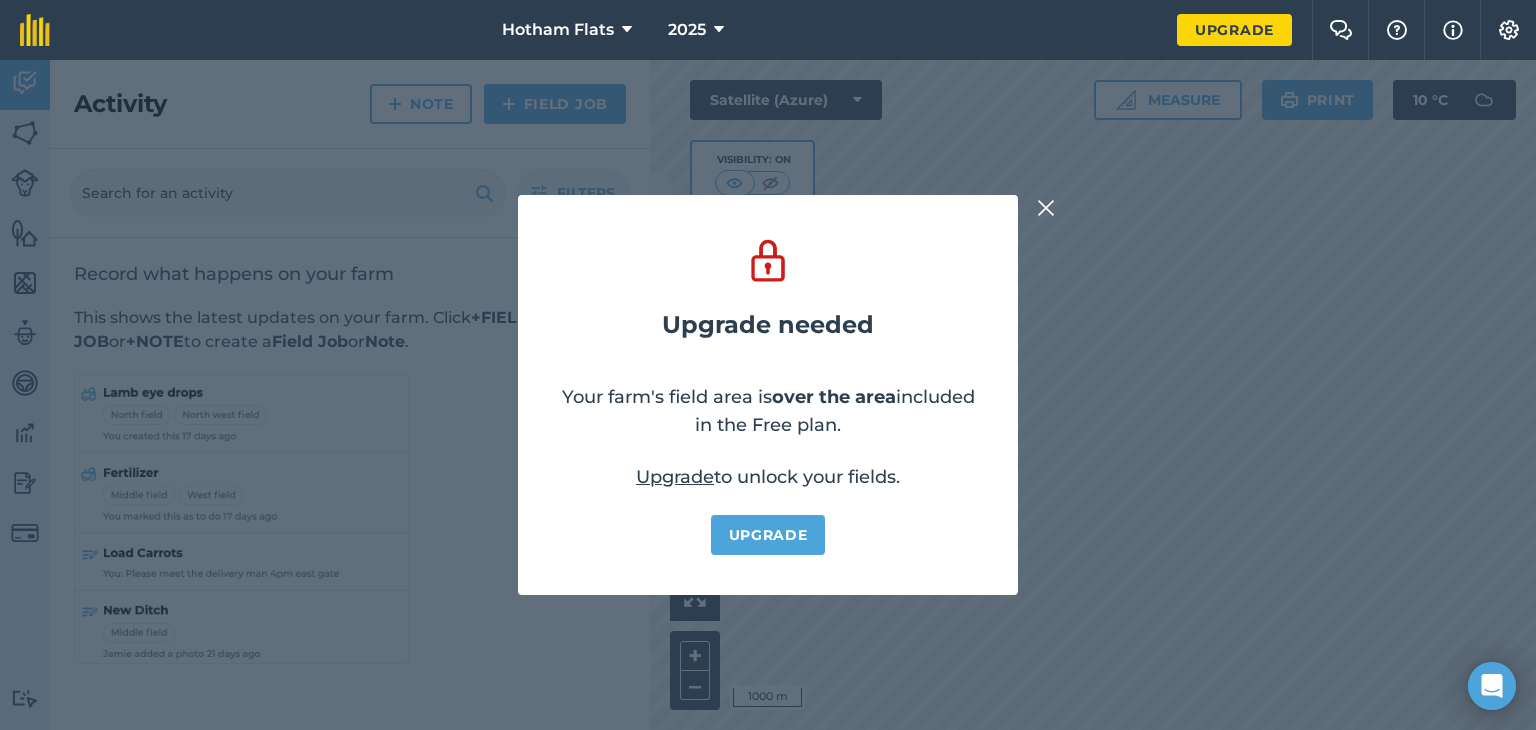 click at bounding box center [1046, 208] 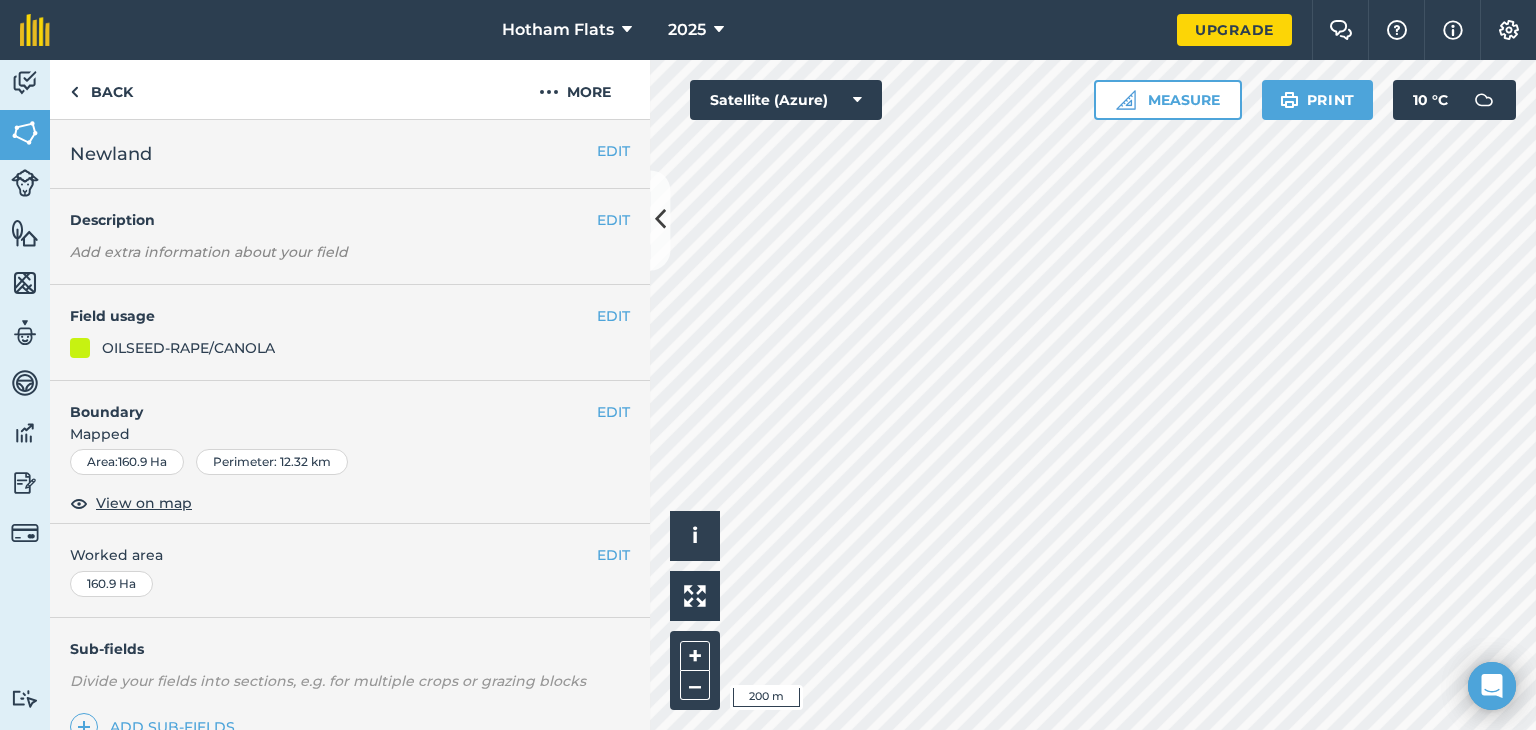 click on "Hotham Flats 2025 Upgrade Farm Chat Help Info Settings Map printing is not available on our free plan Please upgrade to our Essentials, Plus or Pro plan to access this feature. Activity Fields Livestock Features Maps Team Vehicles Data Reporting Billing Tutorials Tutorials   Back   More EDIT Newland EDIT Description Add extra information about your field EDIT Field usage OILSEED-RAPE/CANOLA EDIT Boundary   Mapped Area :  160.9   Ha Perimeter :   12.32   km   View on map EDIT Worked area 160.9   Ha Sub-fields   Divide your fields into sections, e.g. for multiple crops or grazing blocks   Add sub-fields Add field job Add note   Field Health To-Do Field History Reports There are no outstanding tasks for this field. Hello i © [YEAR] TomTom, Microsoft 200 m + – Satellite (Azure) Measure Print 10   ° C" at bounding box center [768, 365] 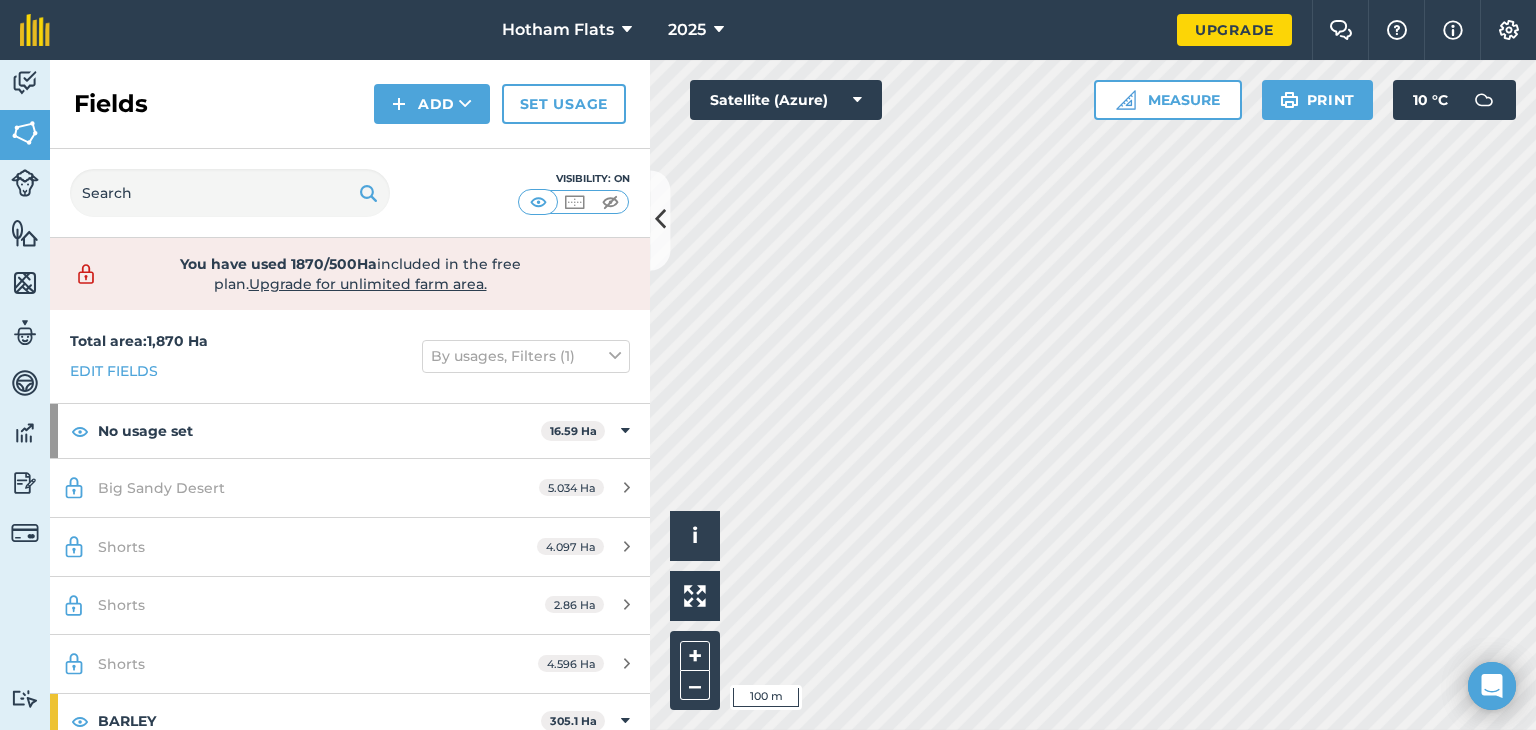 click on "Upgrade for unlimited farm area. Total area :  1,870   Ha Edit fields By usages, Filters (1) No usage set 16.59   Ha Big Sandy Desert 5.034   Ha Shorts 4.097   Ha Shorts 2.86   Ha Shorts 4.596   Ha BARLEY 305.1   Ha Big Sandy Desert 151.8   Ha Harrisons hill 75.34   Ha Rocky Hill 35.49   Ha Shorts Rd 42.48   Ha FABA/Lupins 107.1   Ha Bottom Drive 43.96   Ha Middle drive 63.1   Ha OATS 502   Ha Clover 91.27   Ha Falls Bottom 35.88   Ha Falls Top 51.91   Ha Flats 65.33   Ha North River 30.77   Ha Shorts Bottom 48.46   Ha Shorts Main 89.53   Ha Taylors 63.41   Ha Wet 25.43   Ha OILSEED-RAPE/CANOLA 389.8   Ha Newland 160.9   Ha 56.54" at bounding box center [768, 365] 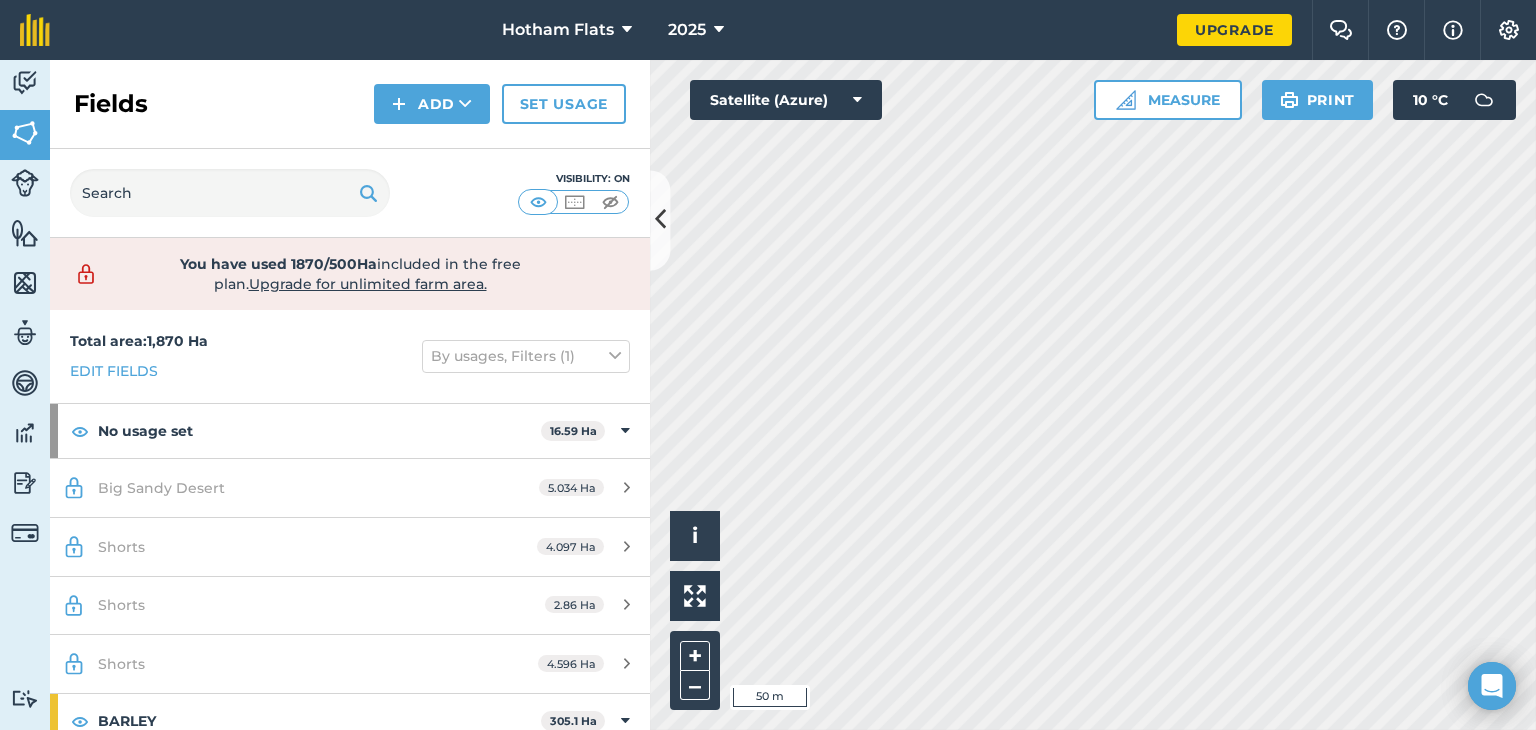 click on "Hello i © [YEAR] TomTom, Microsoft 50 m + – Satellite (Azure) Measure Print 10   ° C" at bounding box center [1093, 395] 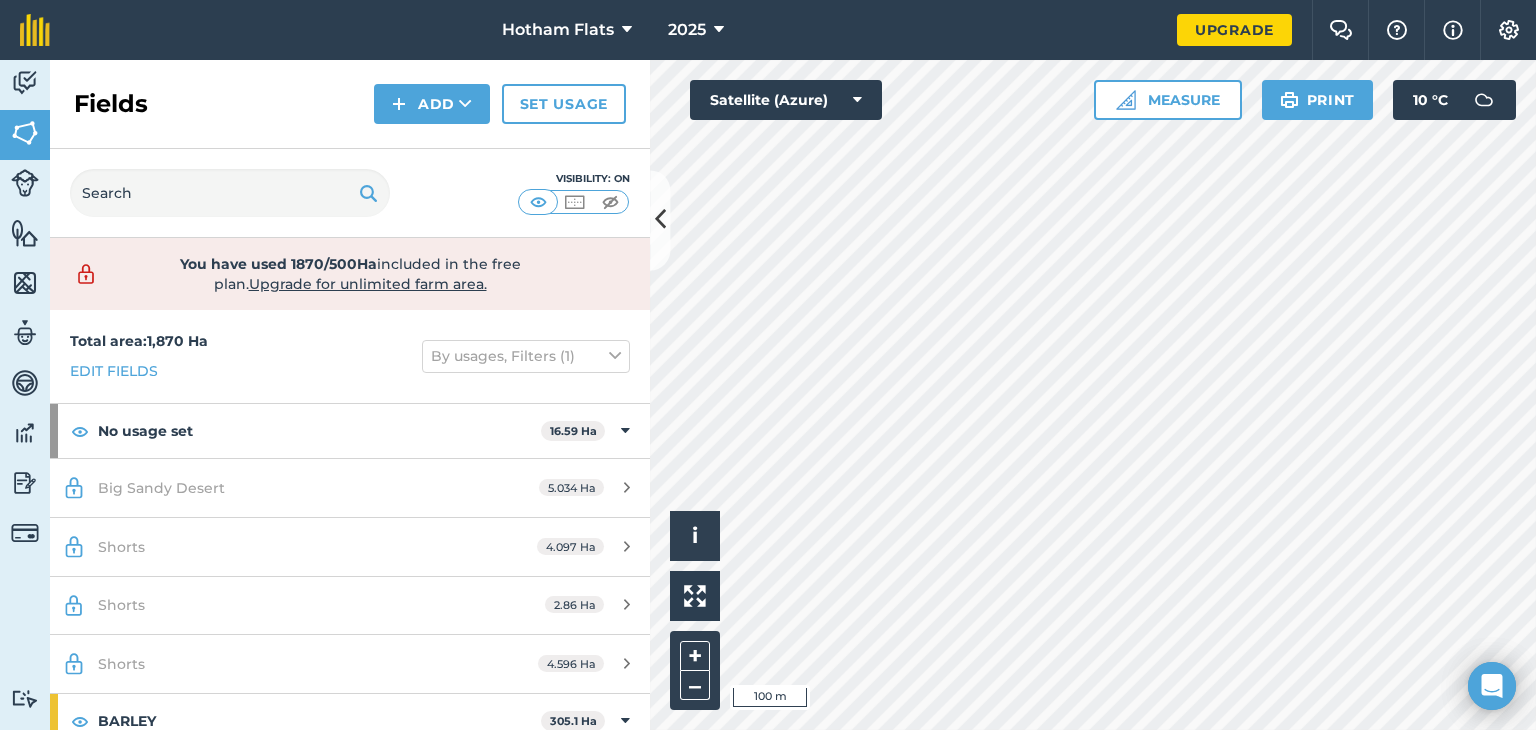 click at bounding box center (1093, 395) 